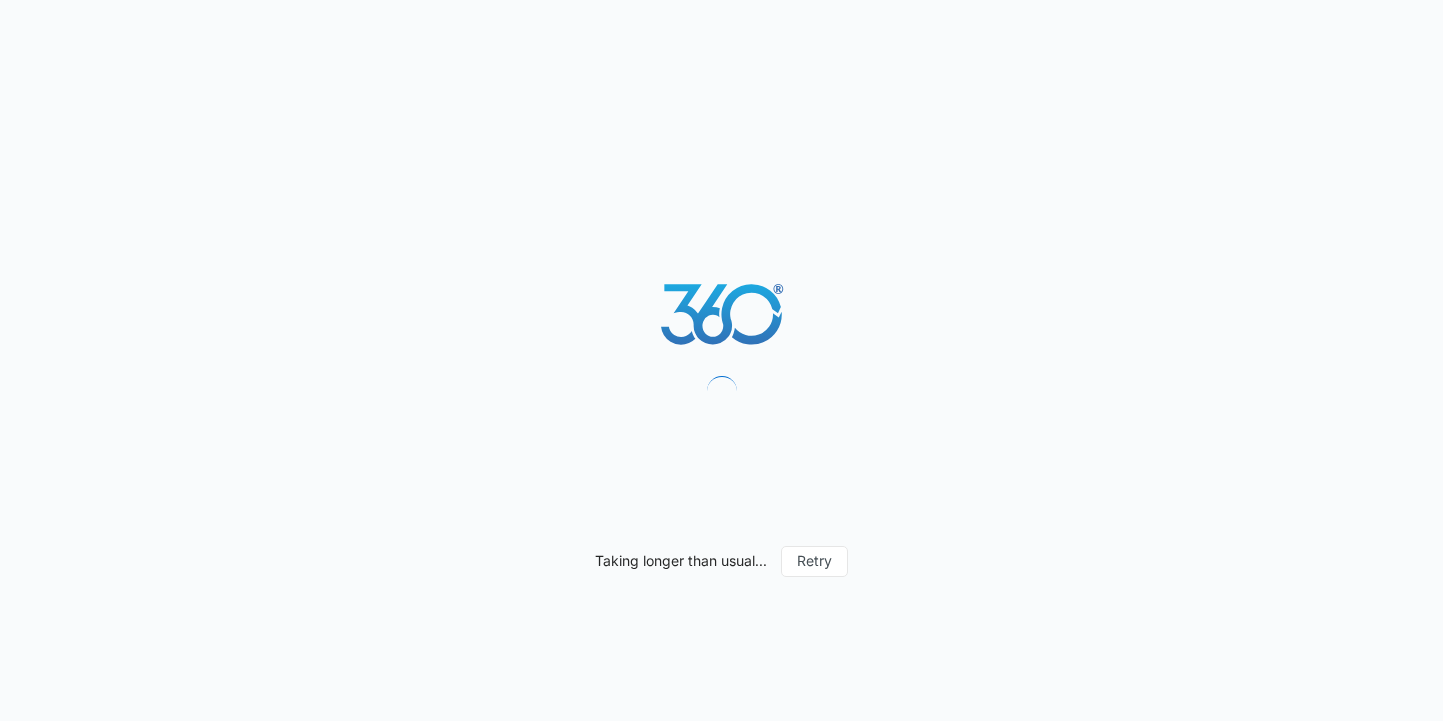 scroll, scrollTop: 0, scrollLeft: 0, axis: both 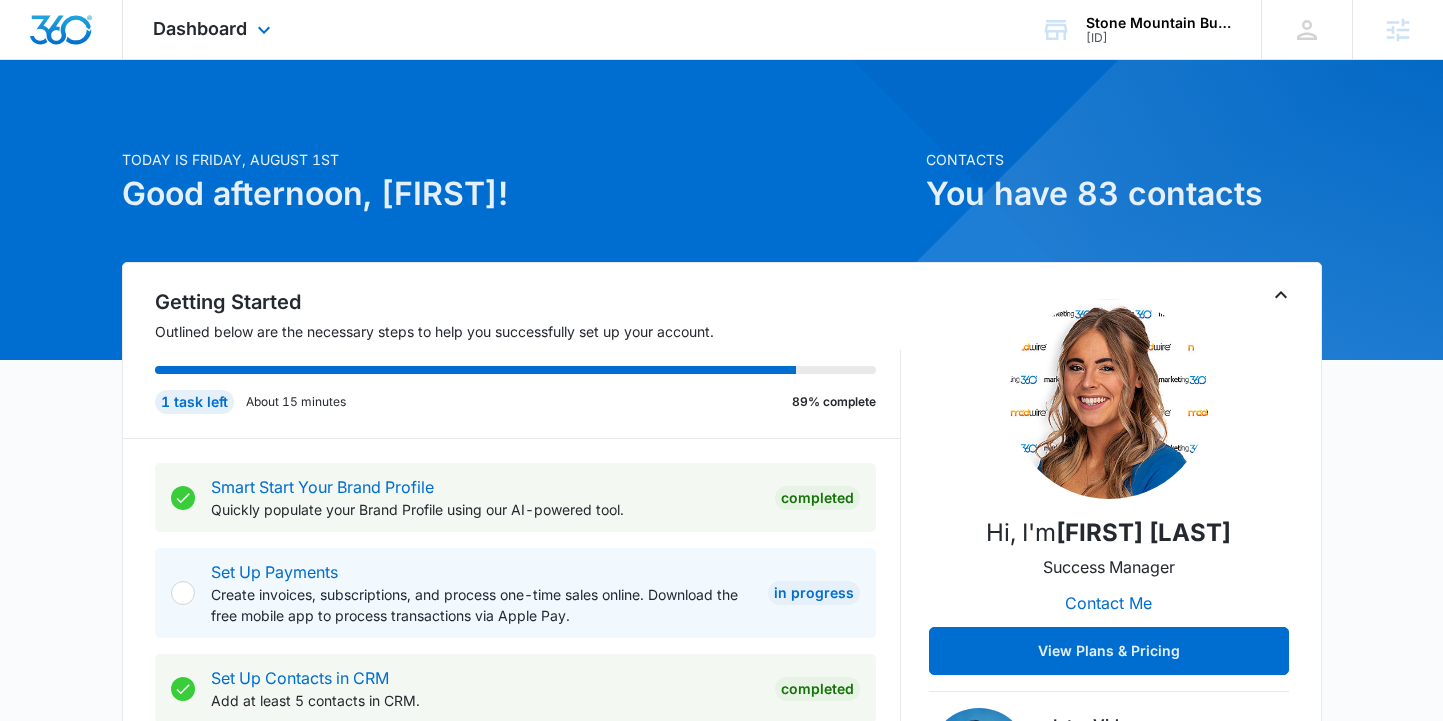click on "Dashboard Apps Reputation Websites Forms CRM Email Social Shop Payments POS Content Ads Intelligence Files Brand Settings" at bounding box center [214, 29] 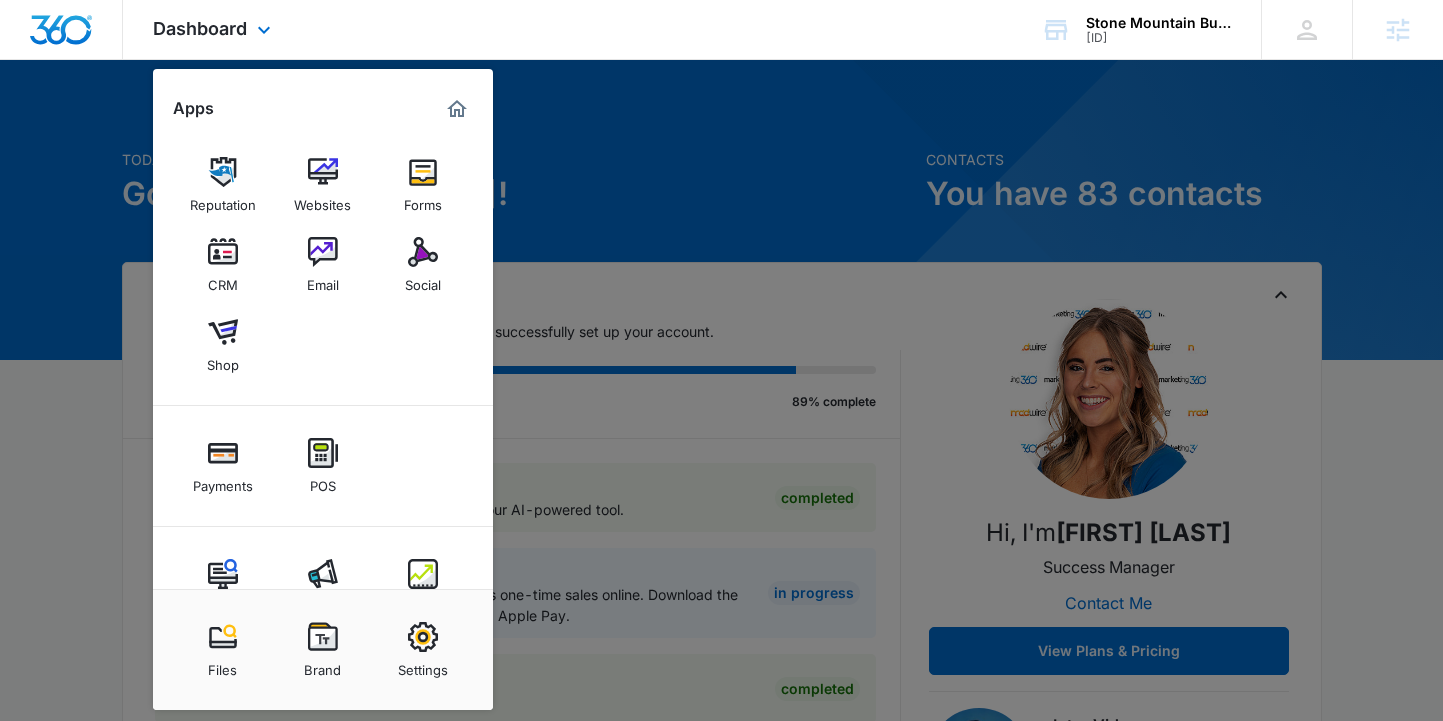 scroll, scrollTop: 59, scrollLeft: 0, axis: vertical 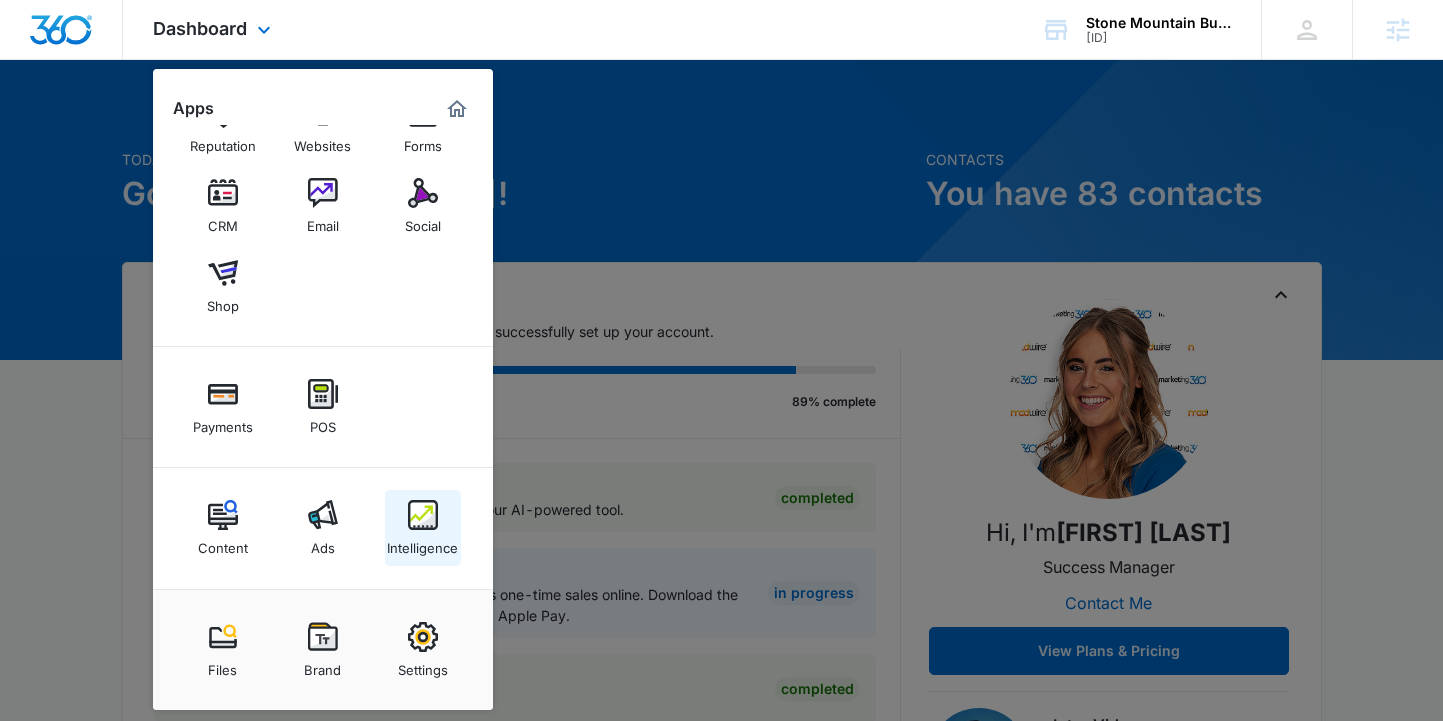 click at bounding box center [423, 515] 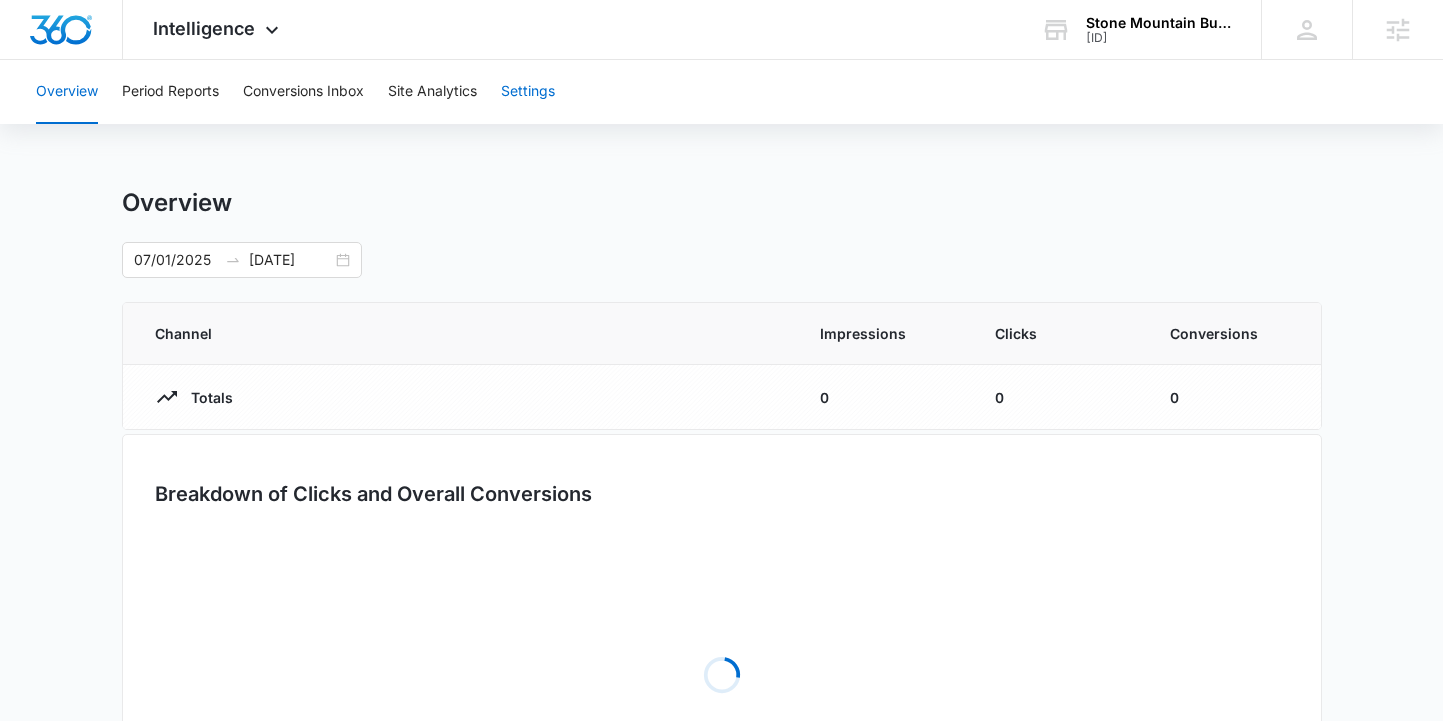 click on "Settings" at bounding box center (528, 92) 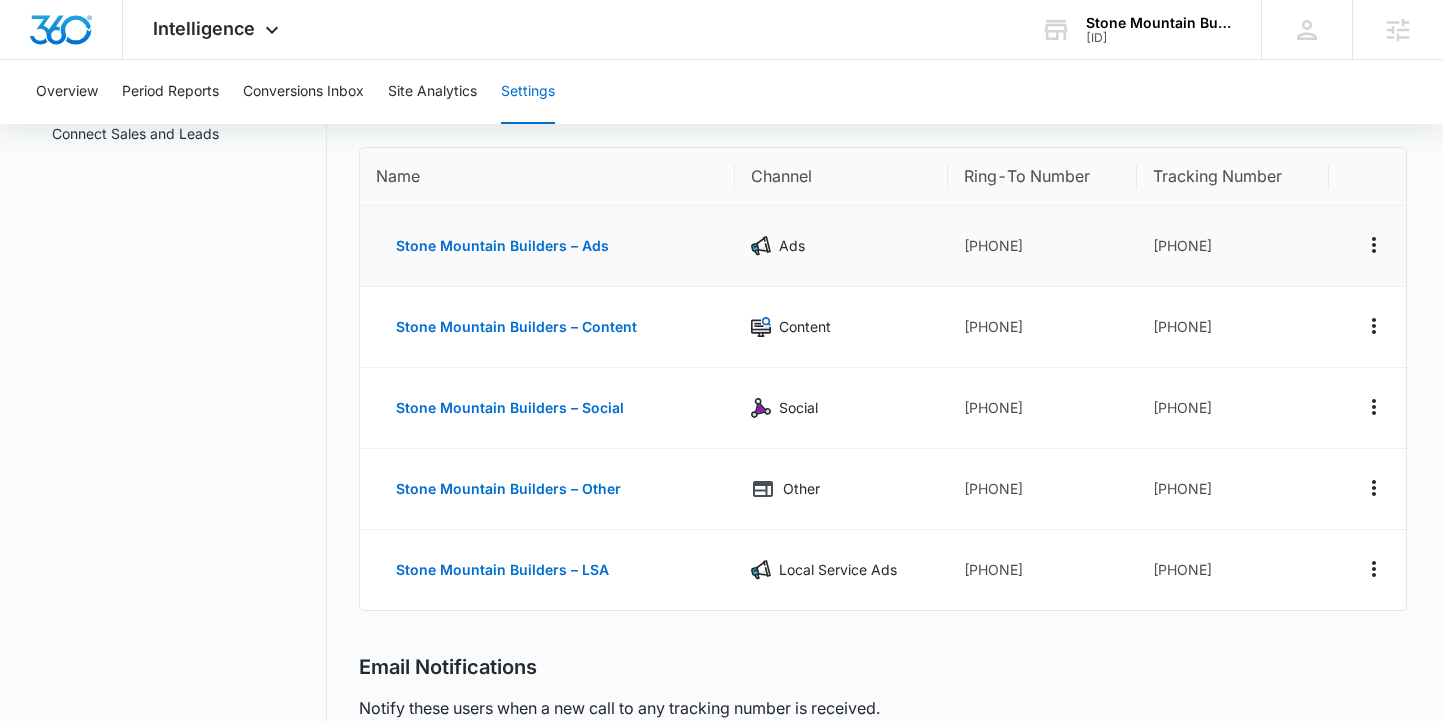 scroll, scrollTop: 169, scrollLeft: 0, axis: vertical 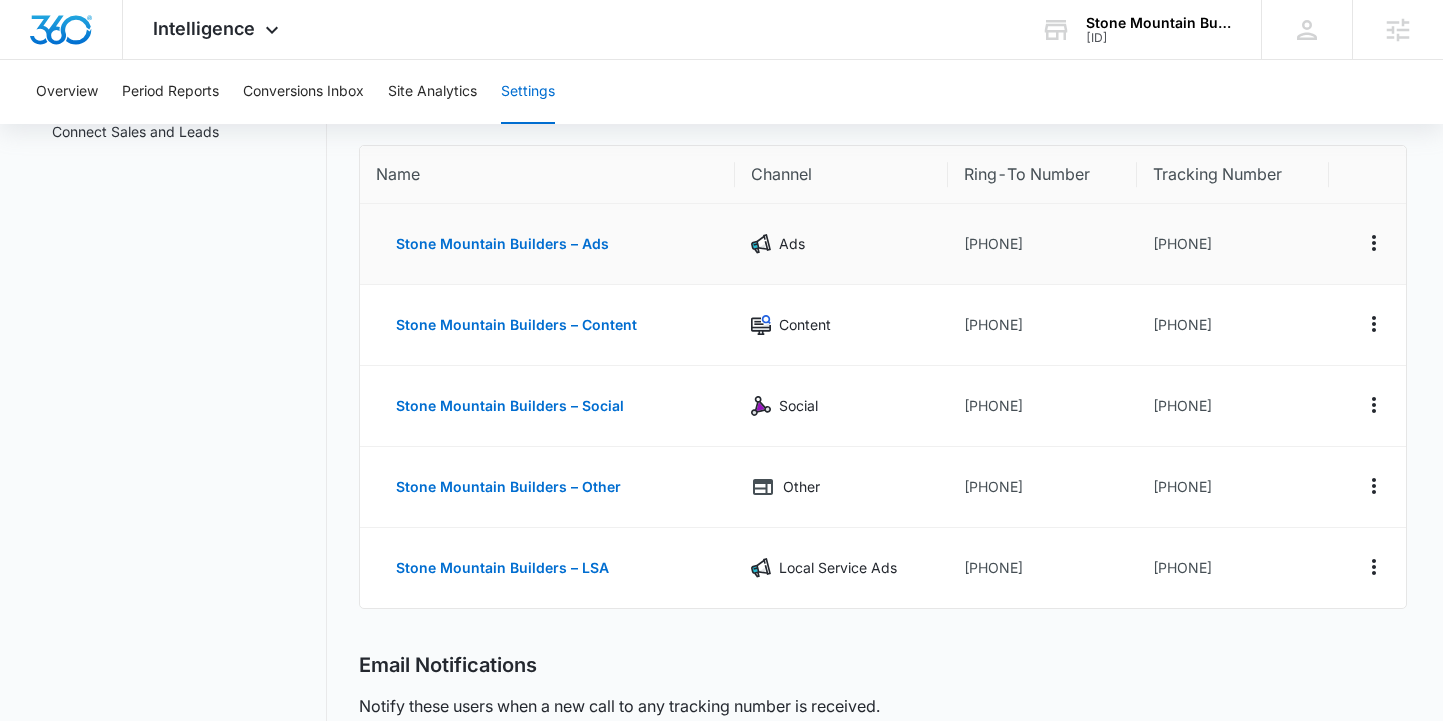 drag, startPoint x: 1262, startPoint y: 242, endPoint x: 1169, endPoint y: 241, distance: 93.00538 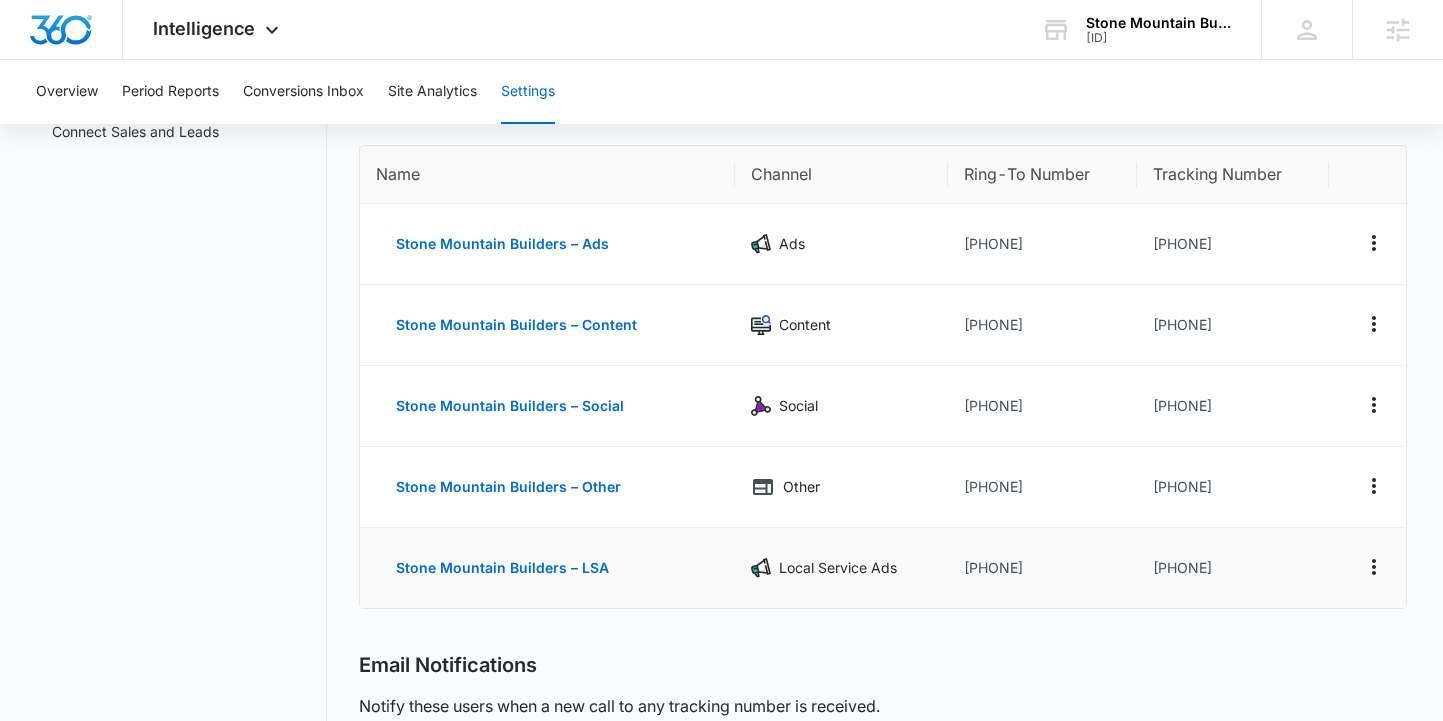 drag, startPoint x: 1265, startPoint y: 565, endPoint x: 1162, endPoint y: 564, distance: 103.00485 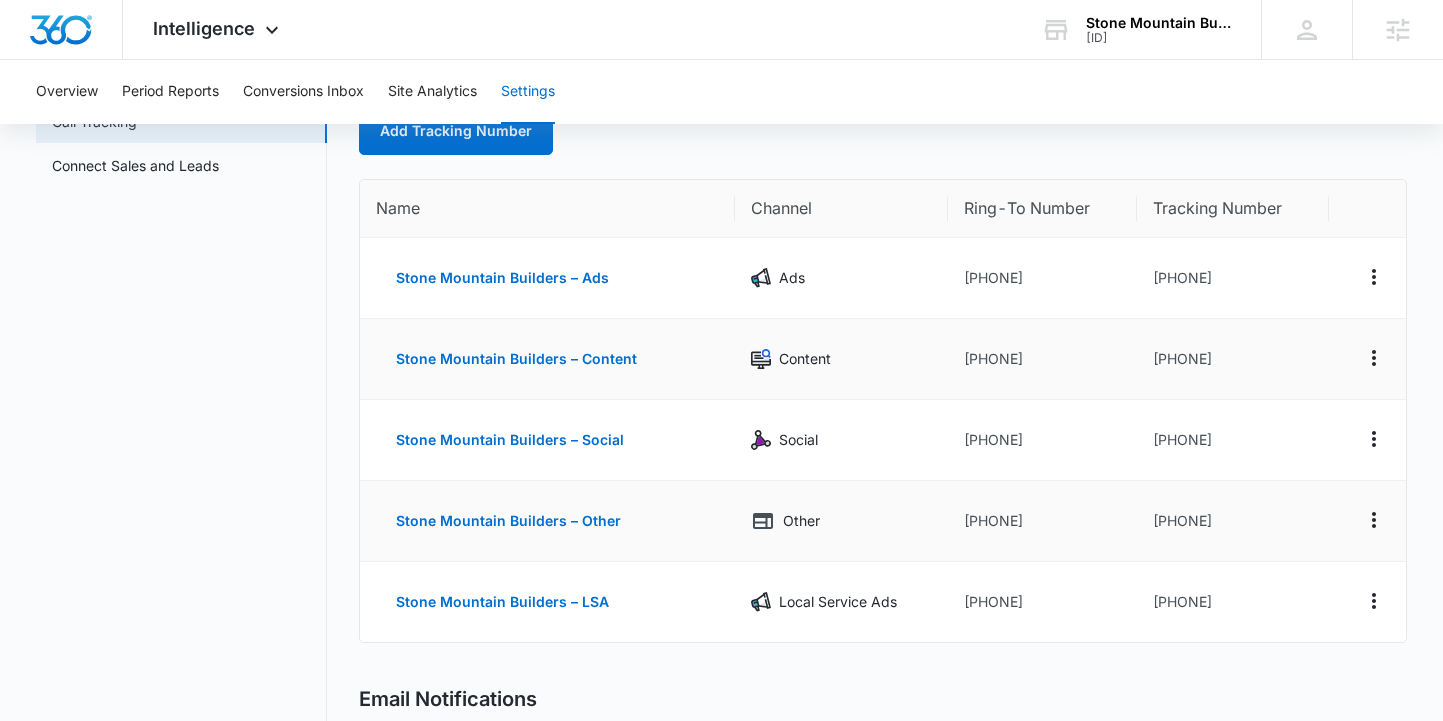scroll, scrollTop: 115, scrollLeft: 0, axis: vertical 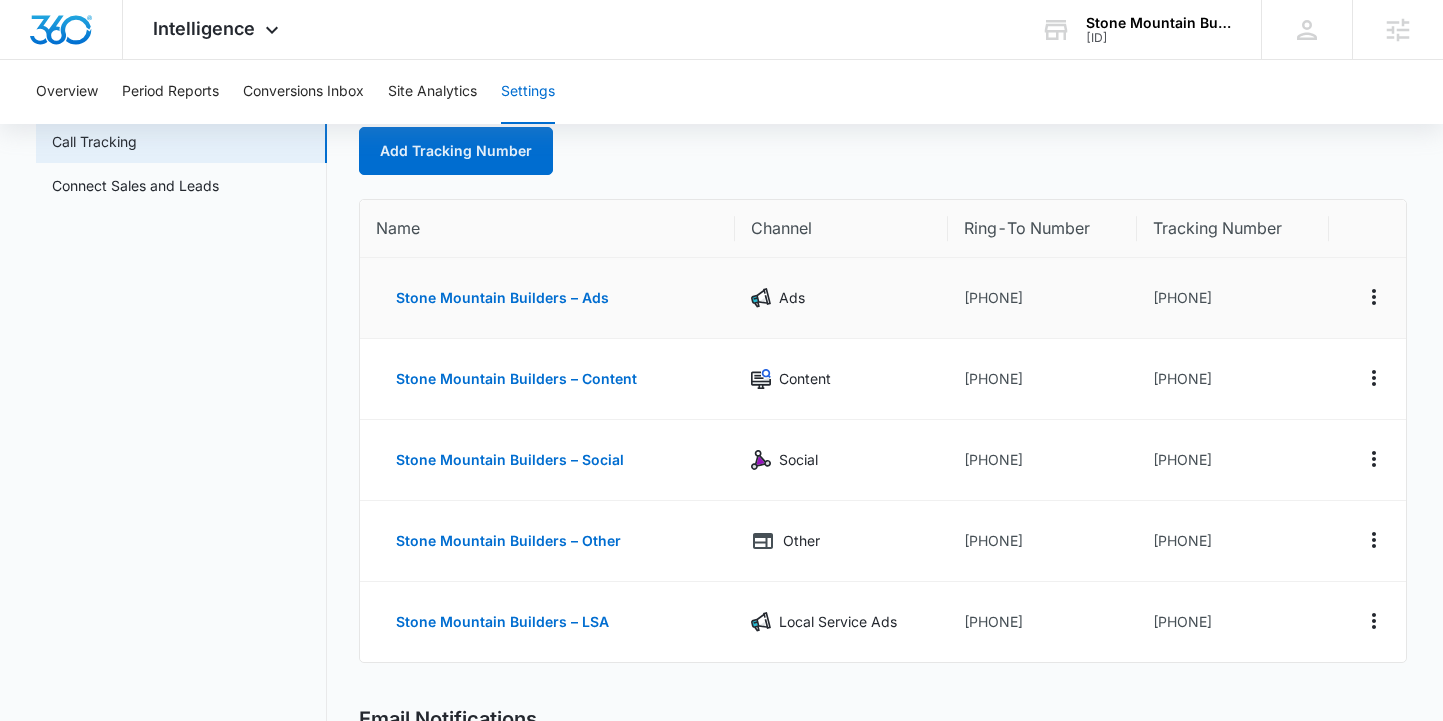 drag, startPoint x: 1166, startPoint y: 297, endPoint x: 1261, endPoint y: 298, distance: 95.005264 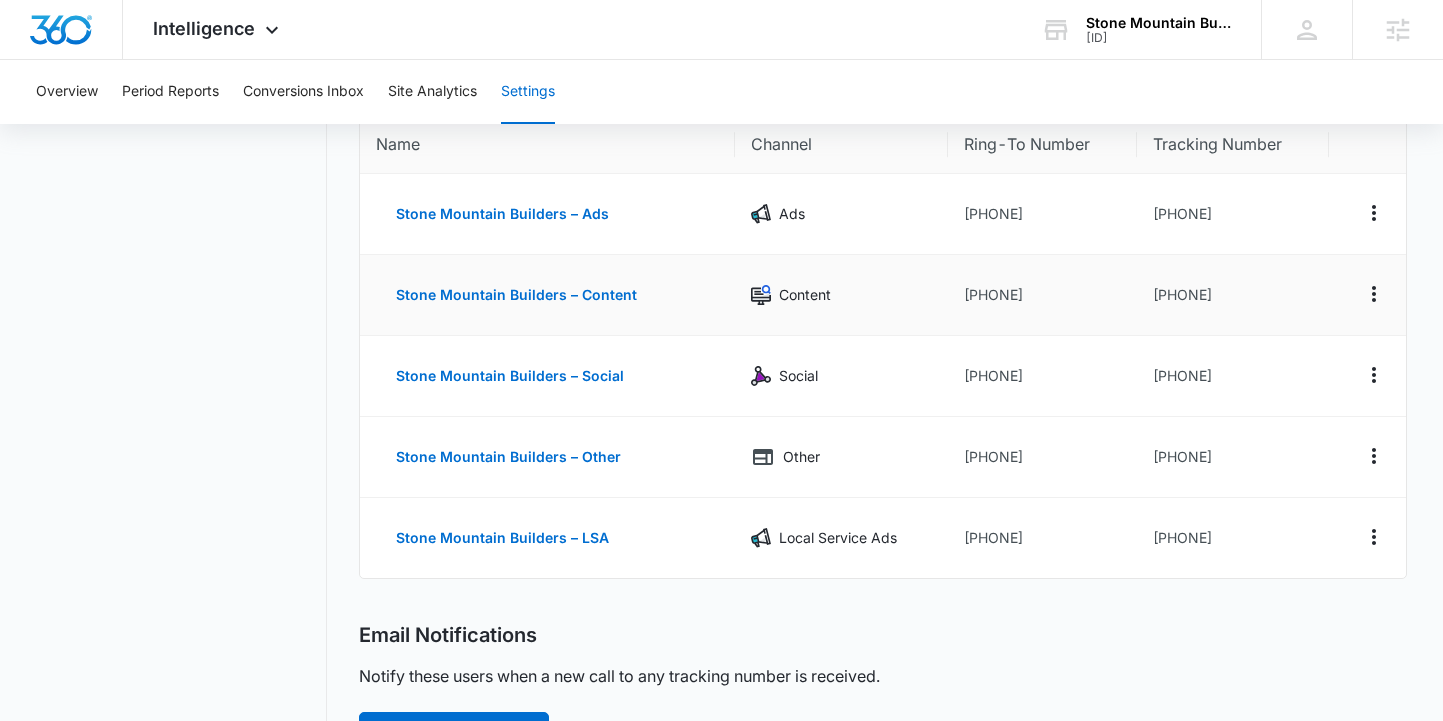 scroll, scrollTop: 200, scrollLeft: 0, axis: vertical 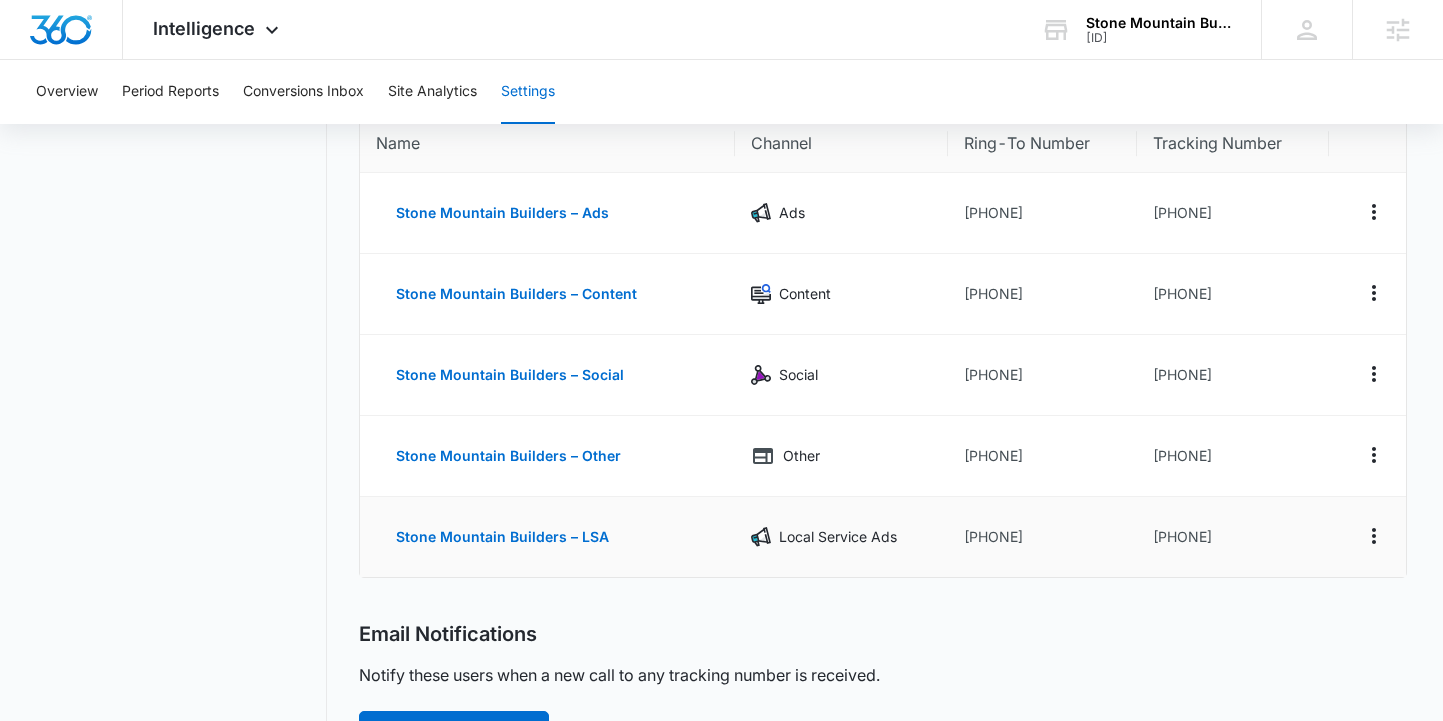 drag, startPoint x: 1266, startPoint y: 536, endPoint x: 1195, endPoint y: 540, distance: 71.11259 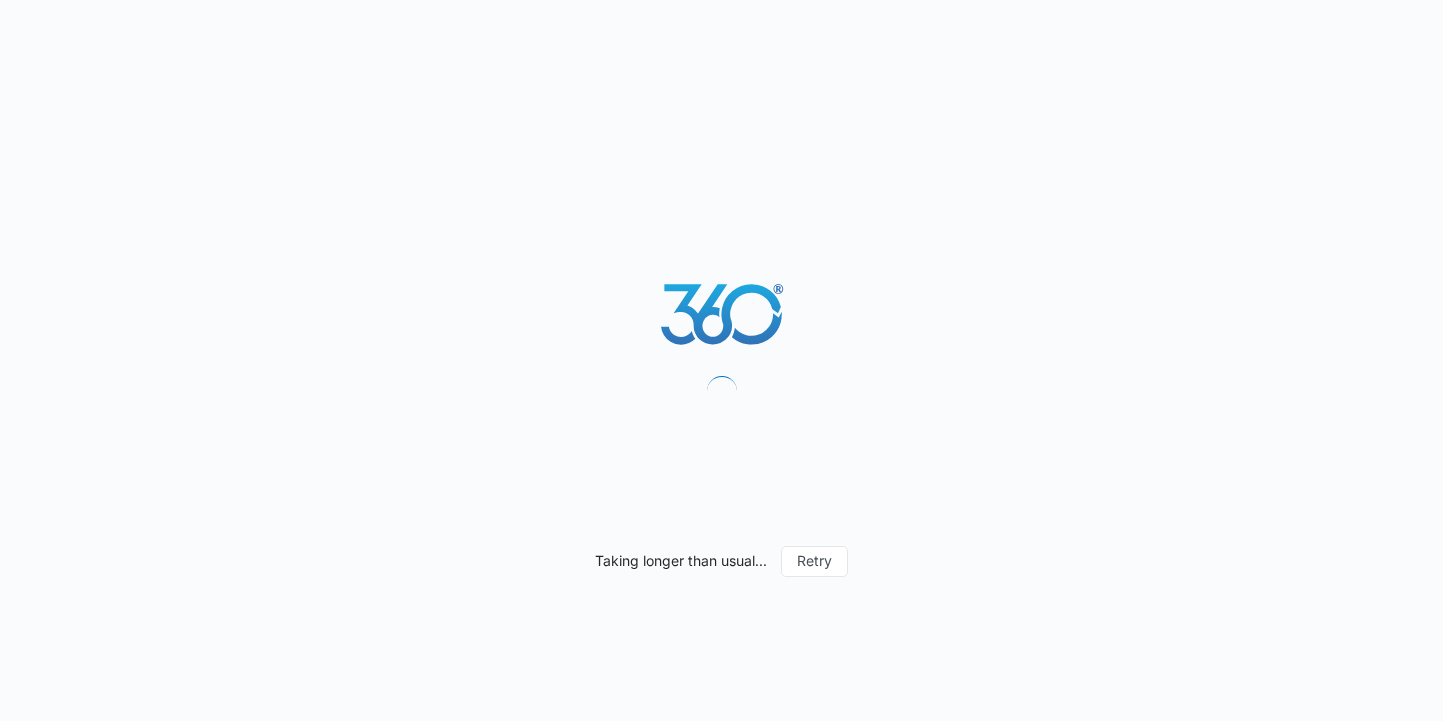 scroll, scrollTop: 0, scrollLeft: 0, axis: both 